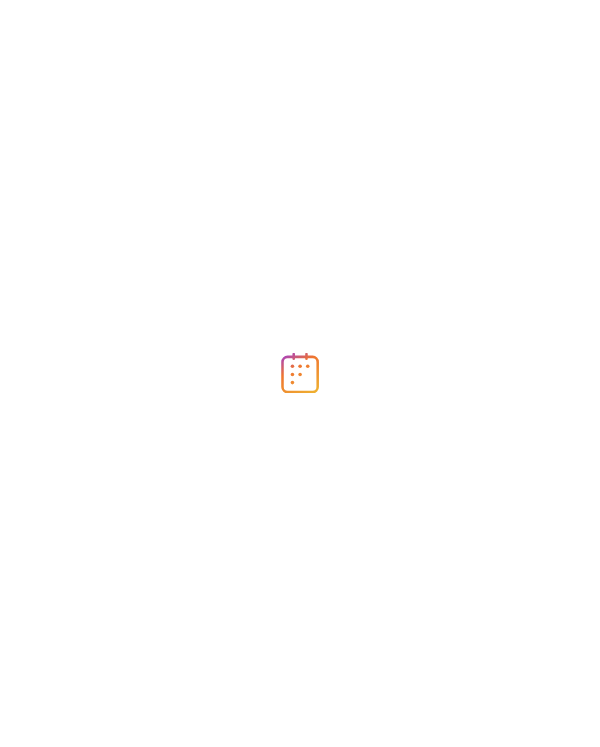 scroll, scrollTop: 0, scrollLeft: 0, axis: both 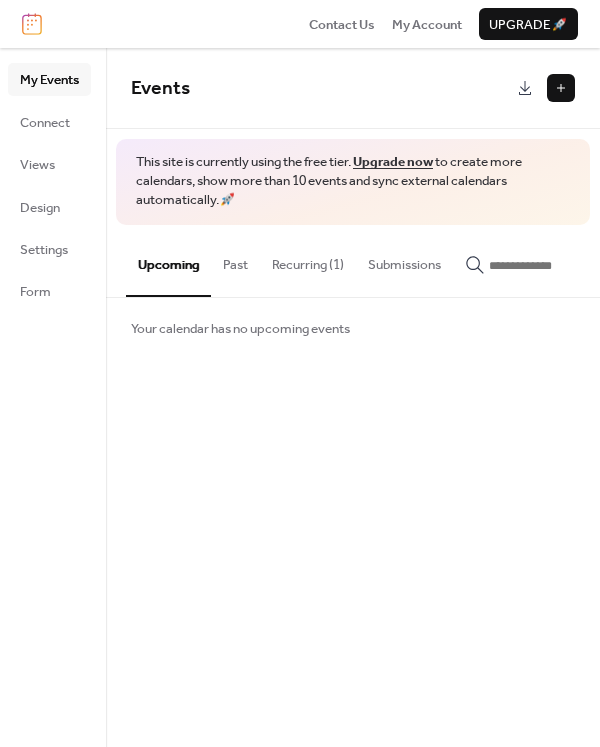 click on "Recurring (1)" at bounding box center (308, 260) 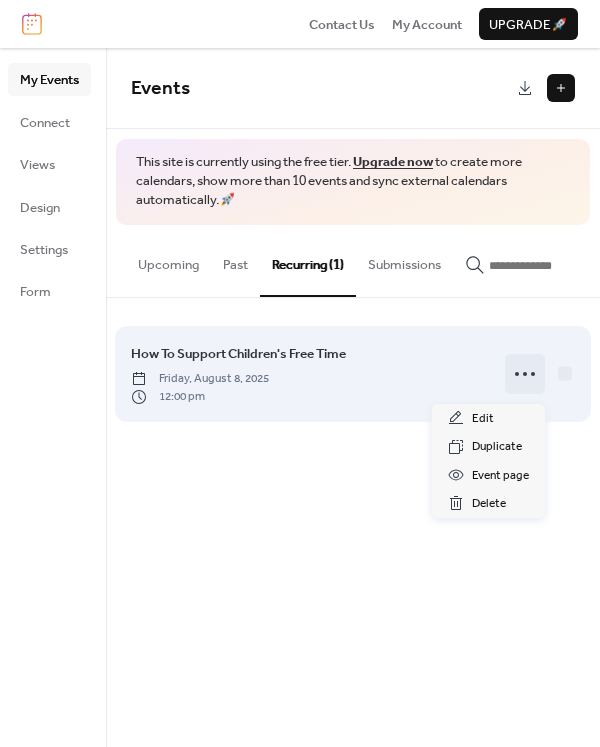 click 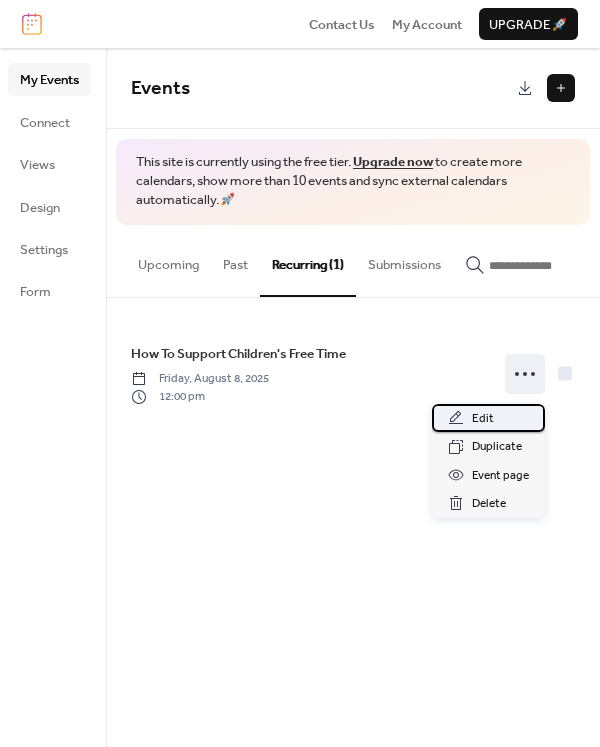 click on "Edit" at bounding box center (483, 419) 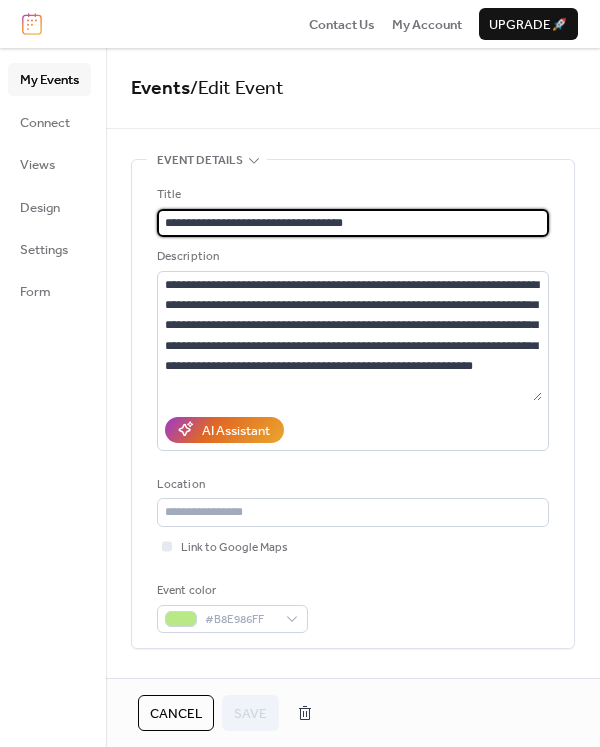 click on "**********" at bounding box center (353, 223) 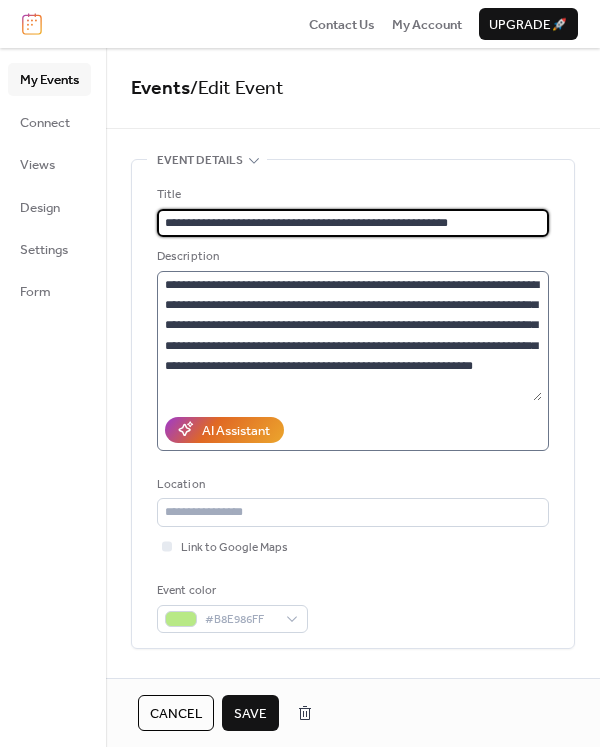type on "**********" 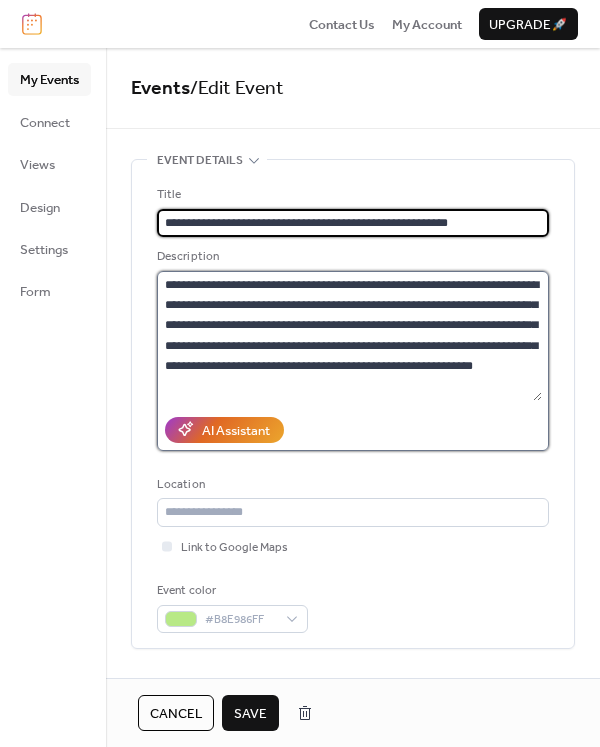 click on "**********" at bounding box center (349, 336) 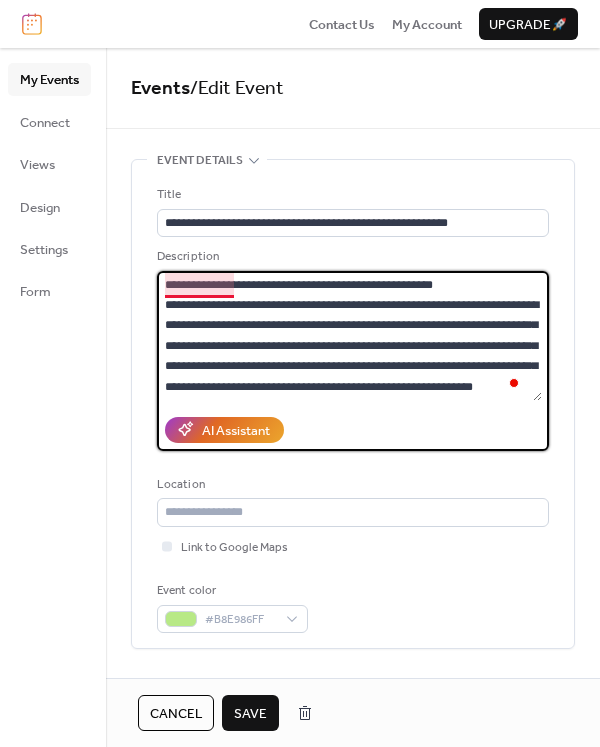 click on "**********" at bounding box center (349, 336) 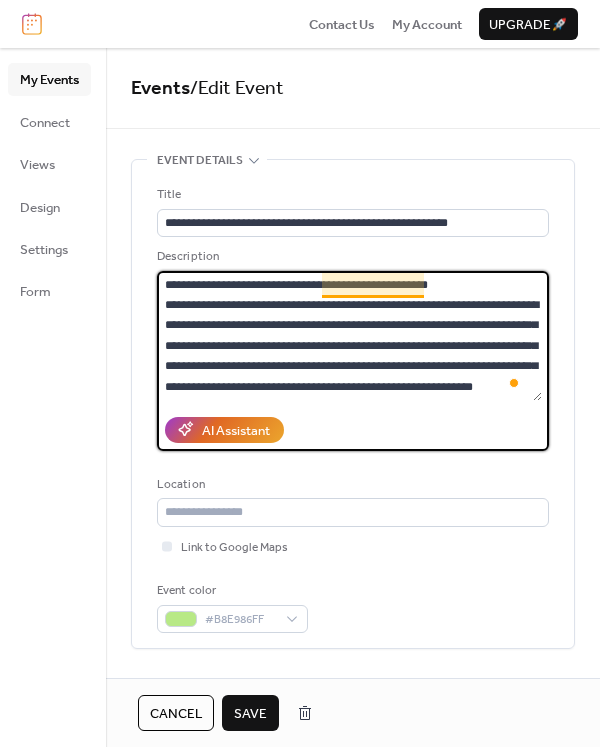 click on "**********" at bounding box center (349, 336) 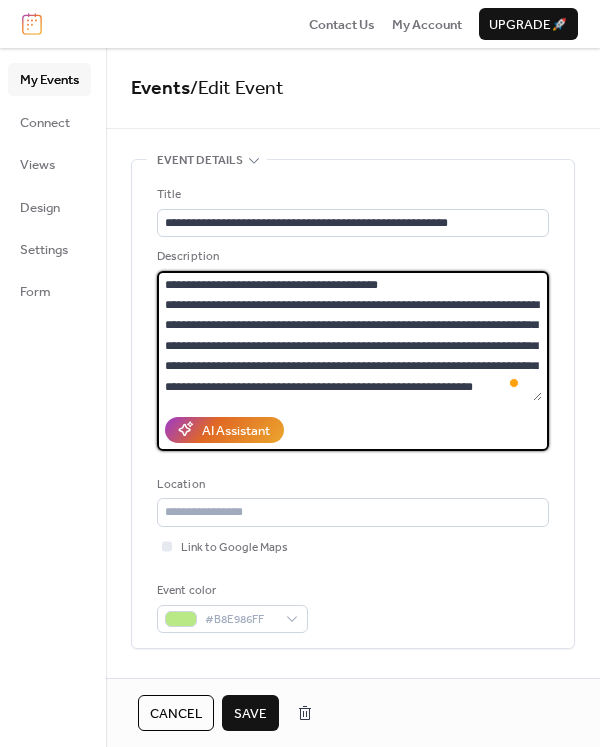 click on "**********" at bounding box center [349, 336] 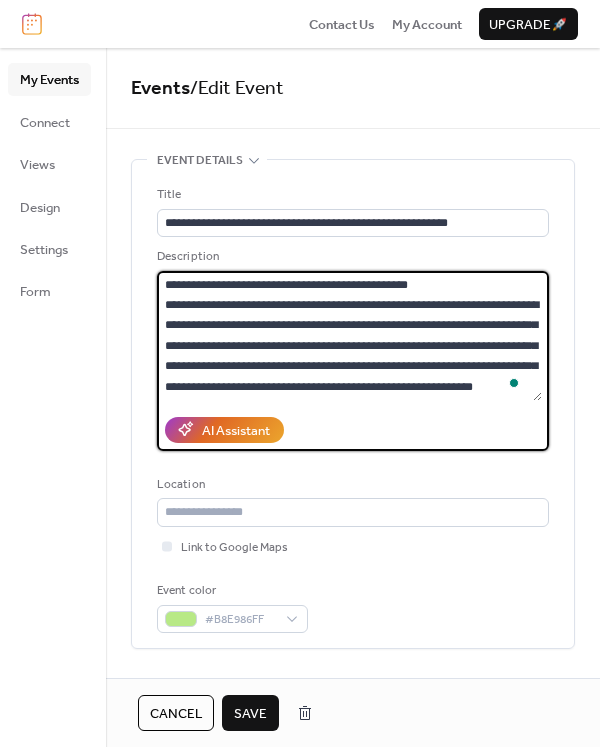 click on "**********" at bounding box center (349, 336) 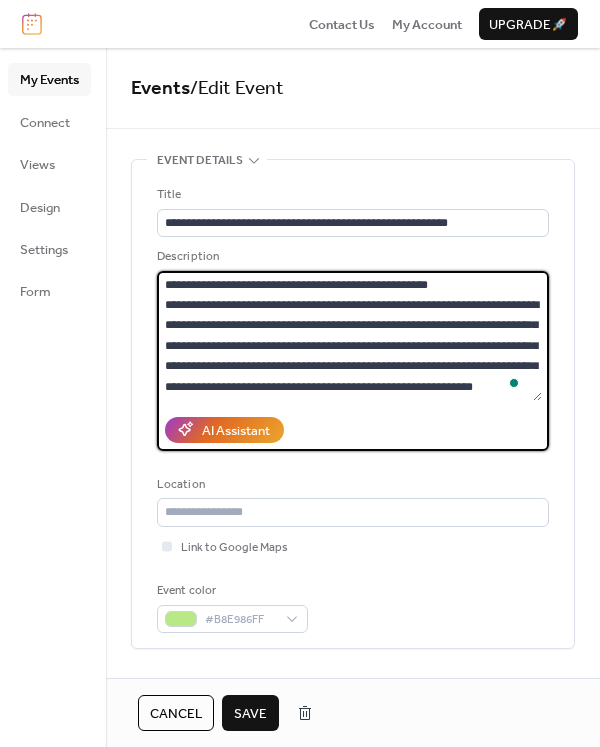 click on "**********" at bounding box center [349, 336] 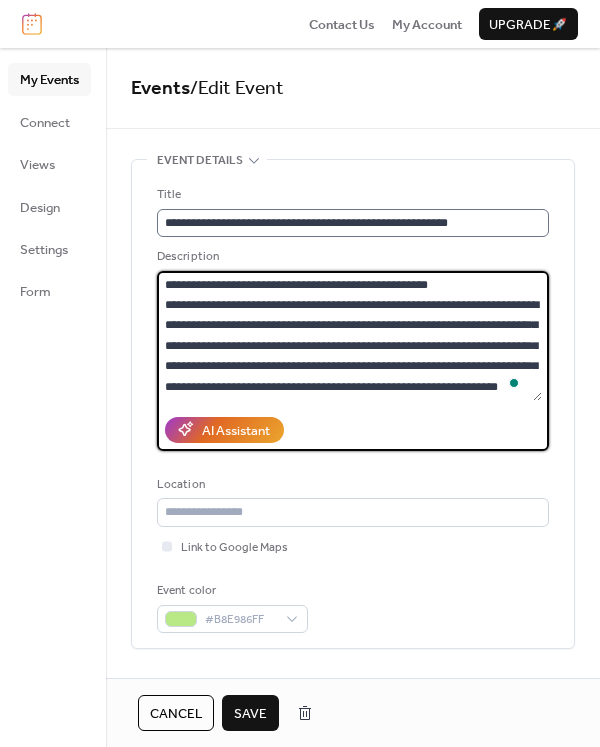 type on "**********" 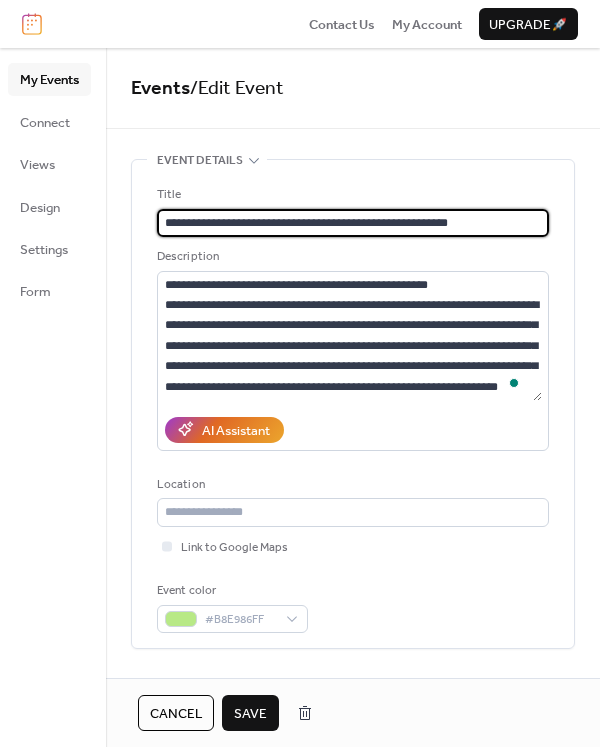 click on "**********" at bounding box center [353, 223] 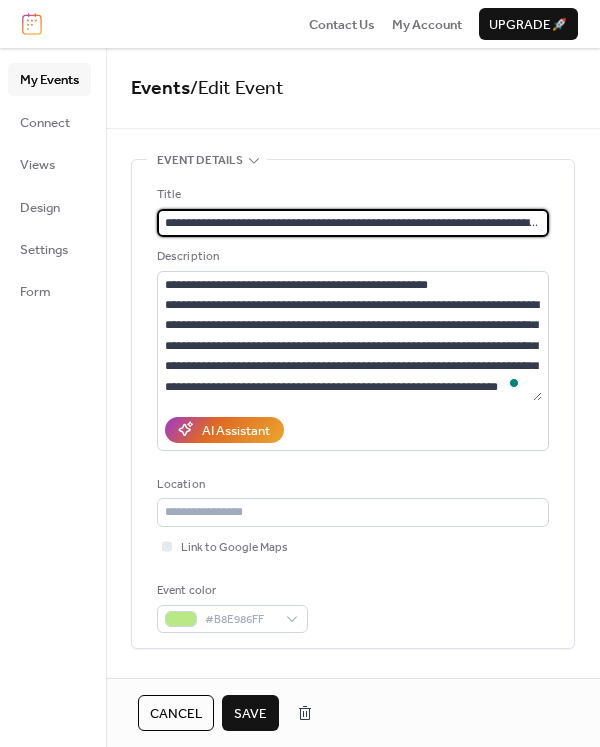 click on "**********" at bounding box center (353, 223) 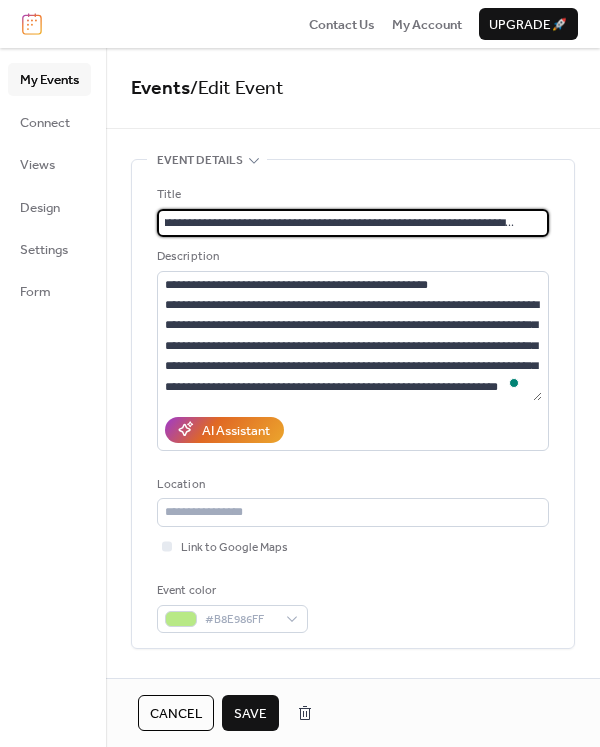 drag, startPoint x: 379, startPoint y: 220, endPoint x: 582, endPoint y: 234, distance: 203.4822 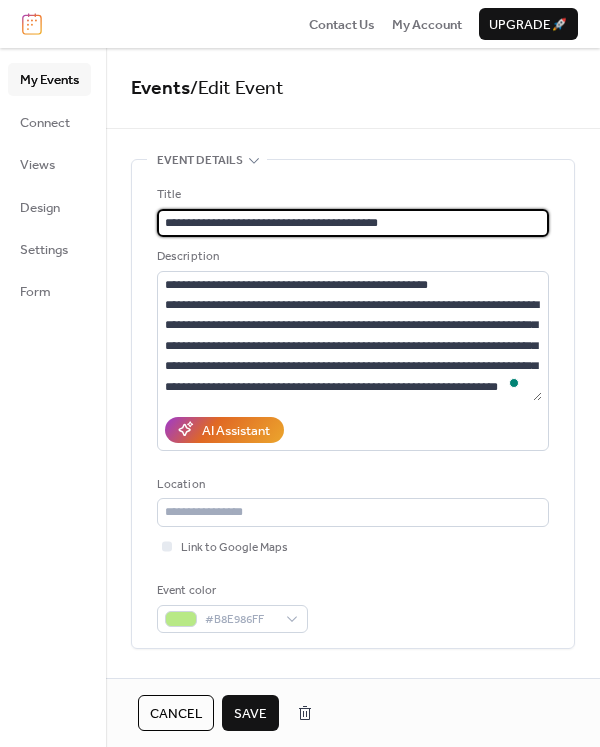 scroll, scrollTop: 0, scrollLeft: 0, axis: both 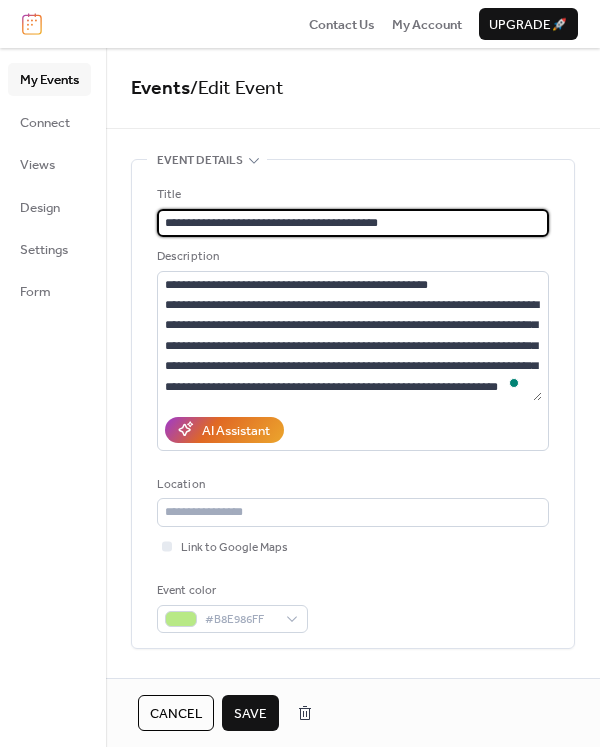 click on "**********" at bounding box center (349, 223) 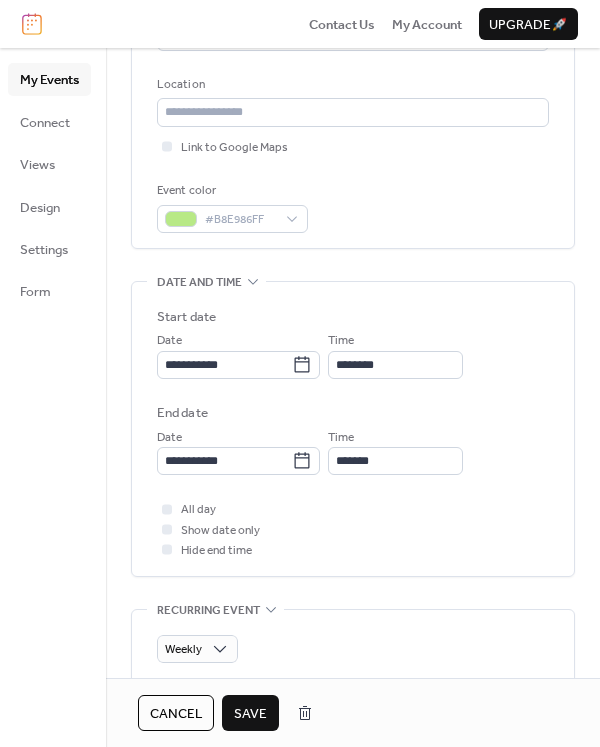 scroll, scrollTop: 424, scrollLeft: 0, axis: vertical 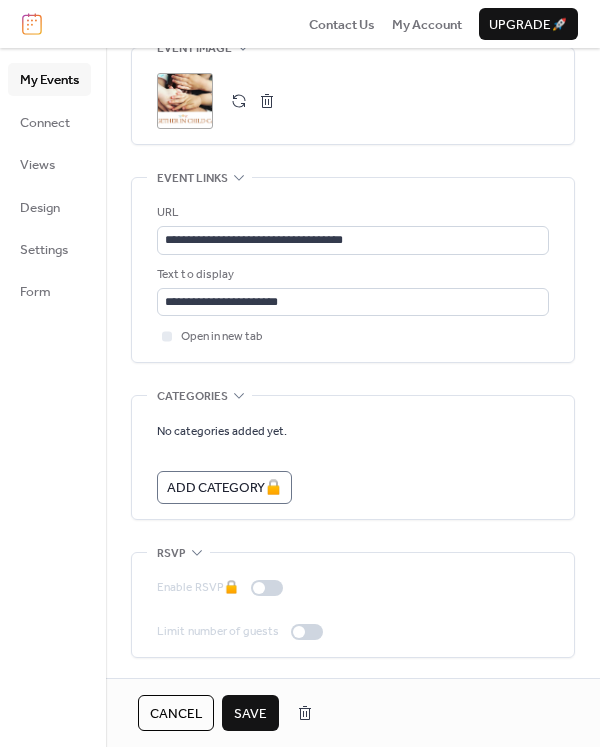 type on "**********" 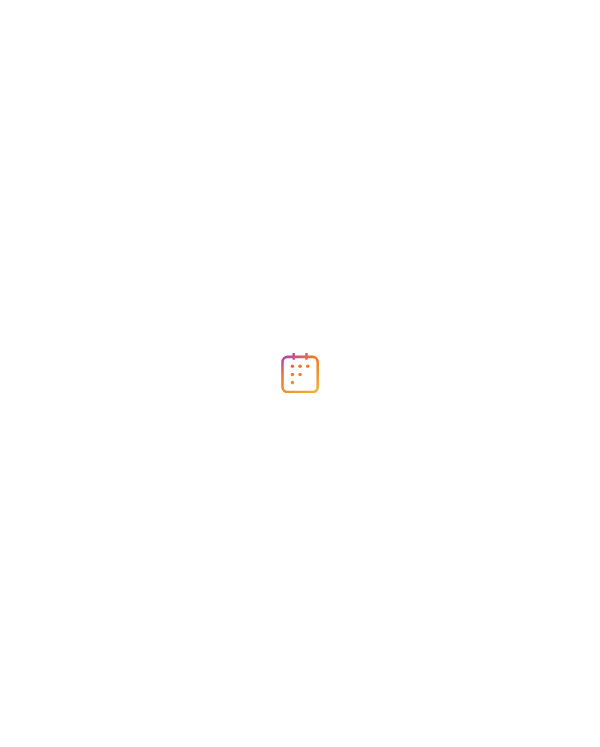 scroll, scrollTop: 0, scrollLeft: 0, axis: both 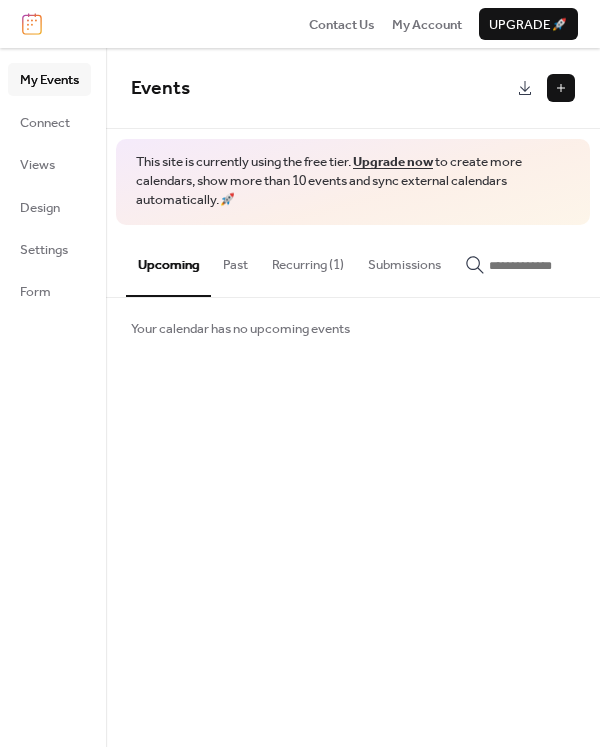click on "Recurring (1)" at bounding box center [308, 260] 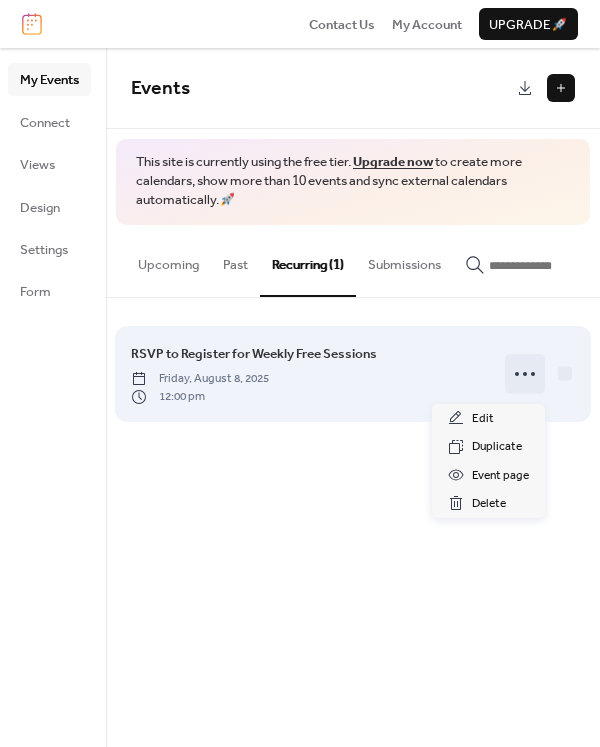 click 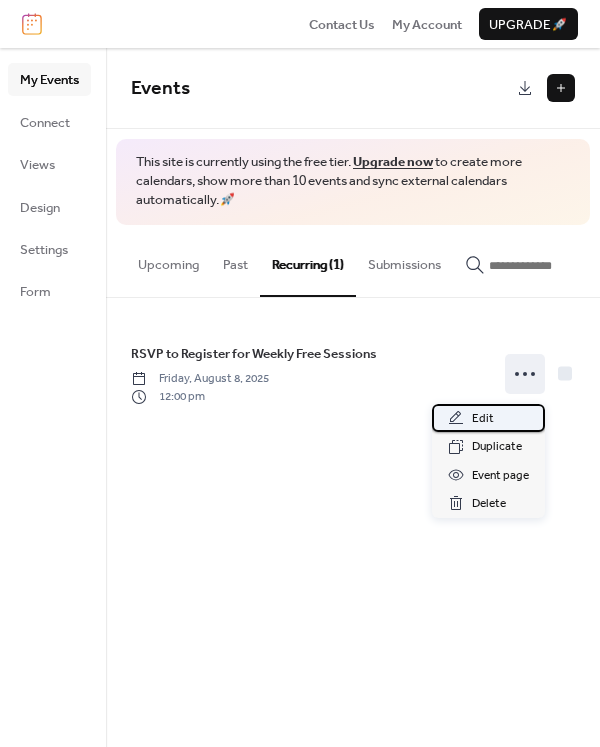click on "Edit" at bounding box center [483, 419] 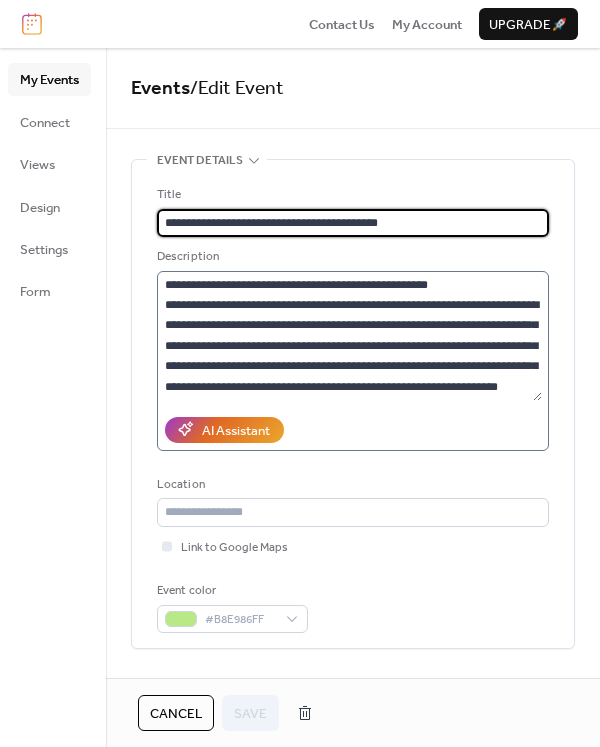 scroll, scrollTop: 21, scrollLeft: 0, axis: vertical 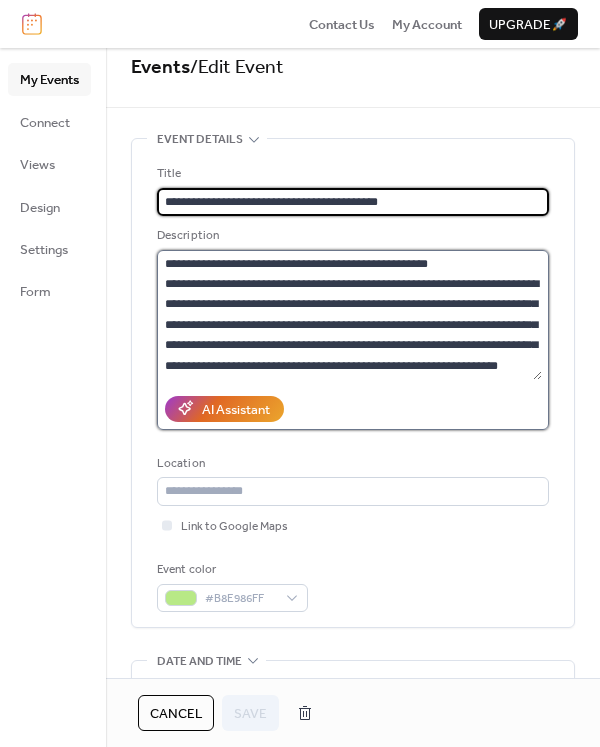 click on "**********" at bounding box center [349, 315] 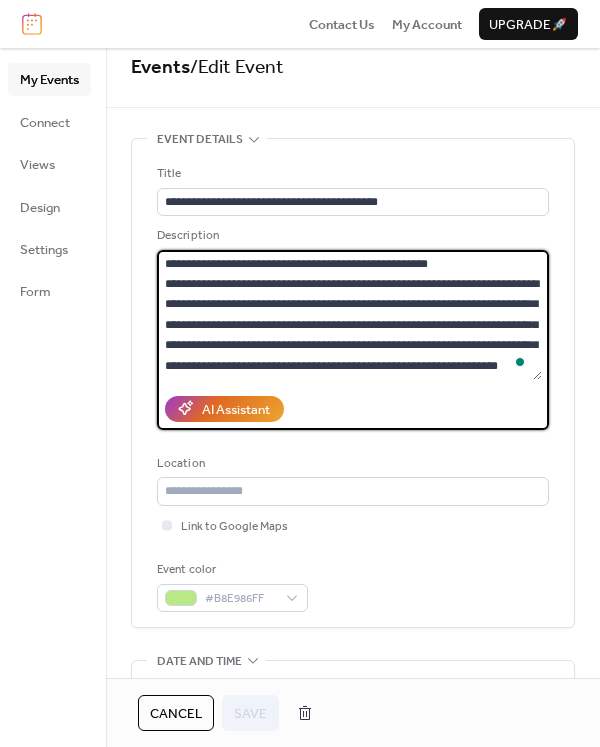 click on "**********" at bounding box center [349, 315] 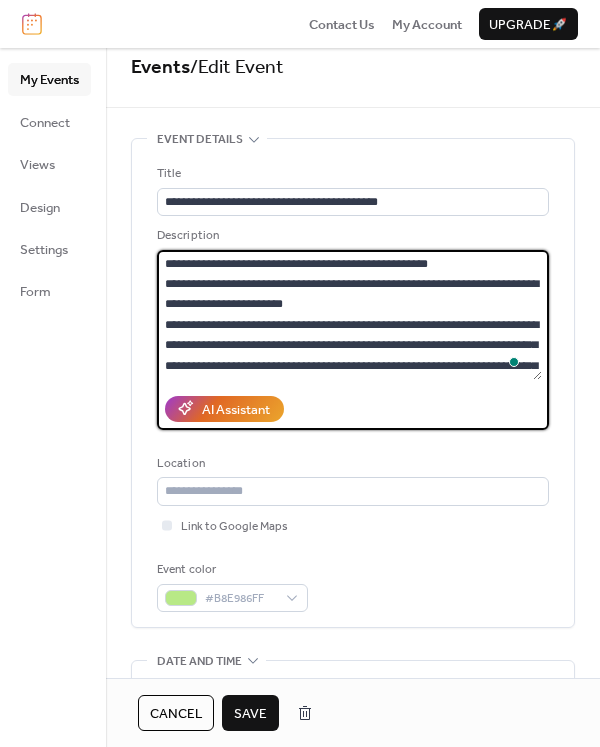 click on "**********" at bounding box center [349, 315] 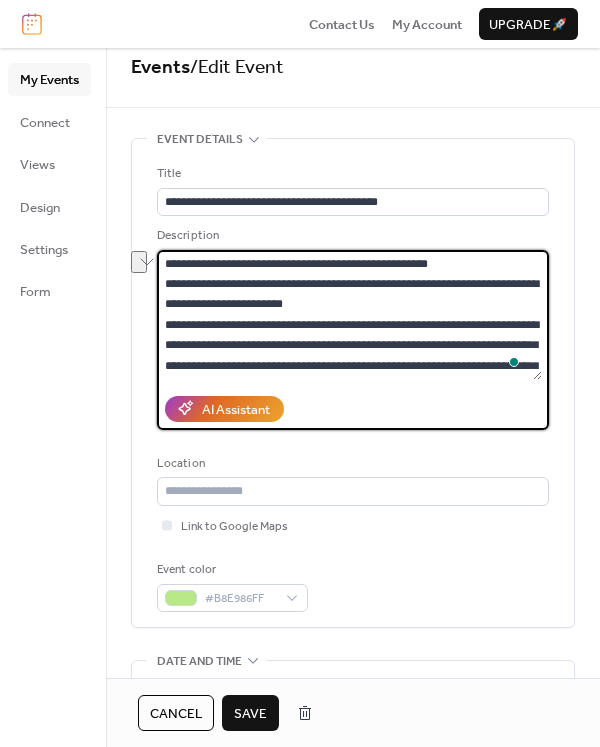 scroll, scrollTop: 20, scrollLeft: 0, axis: vertical 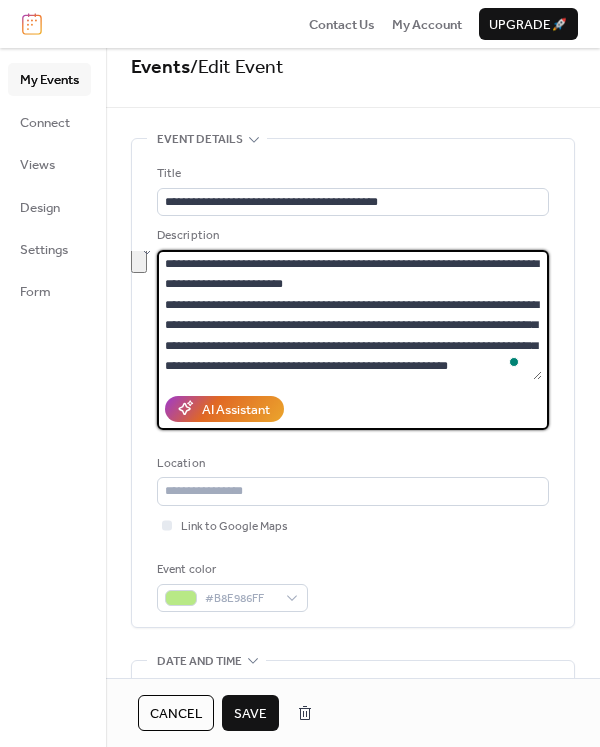 drag, startPoint x: 422, startPoint y: 363, endPoint x: 520, endPoint y: 395, distance: 103.09219 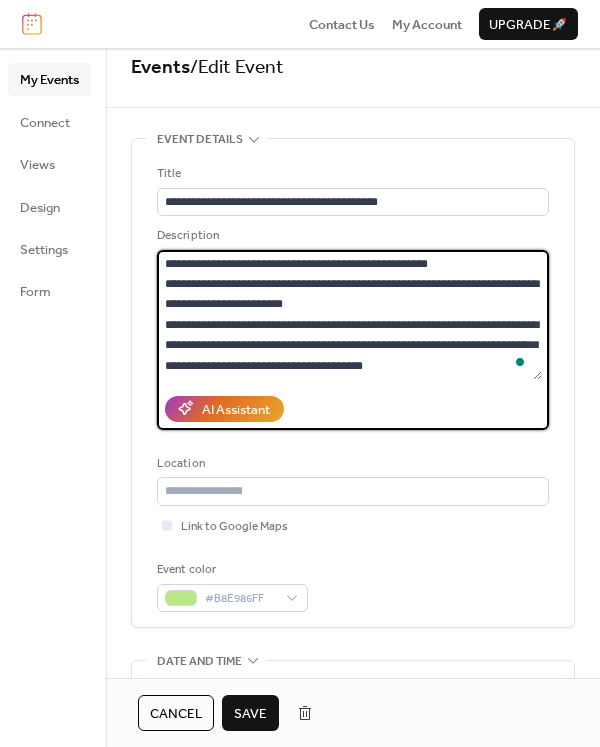 scroll, scrollTop: 0, scrollLeft: 0, axis: both 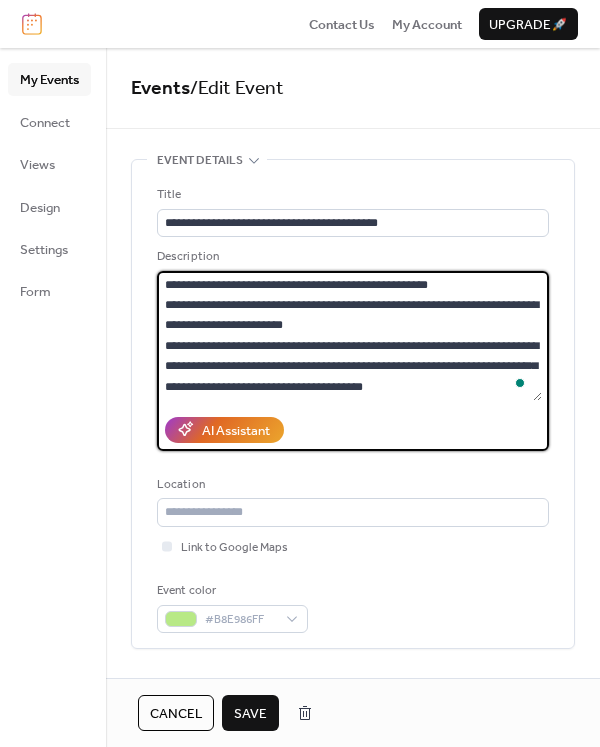 click on "**********" at bounding box center (349, 336) 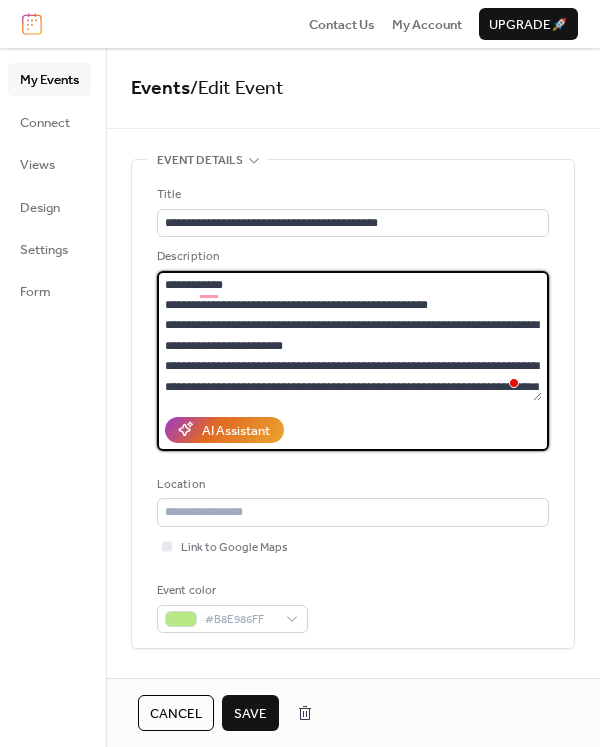 click on "**********" at bounding box center [349, 336] 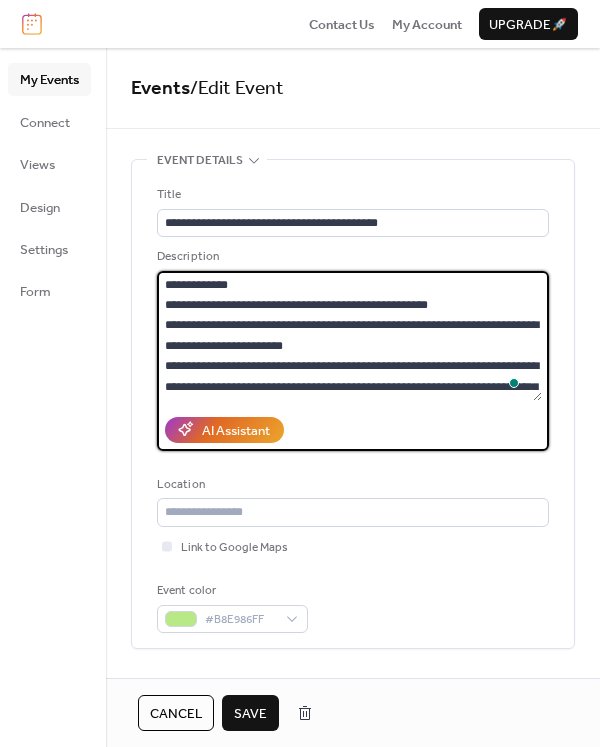 click on "**********" at bounding box center (349, 336) 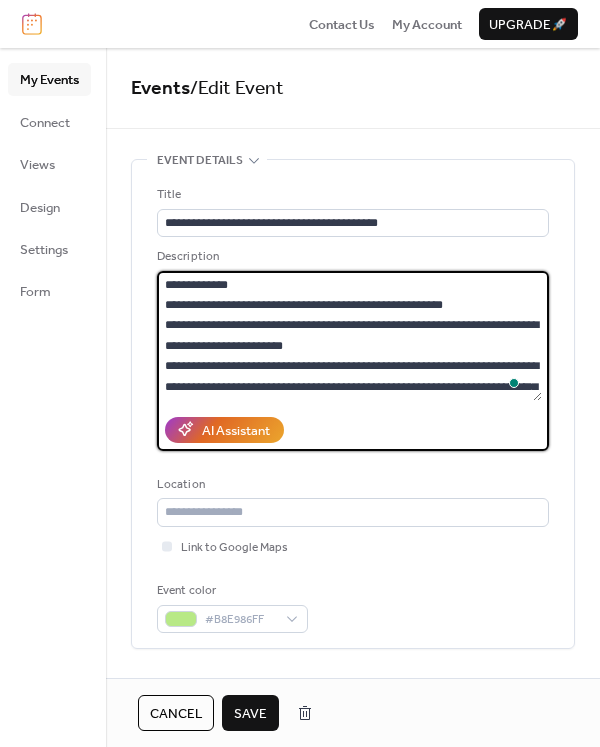 click on "**********" at bounding box center (349, 336) 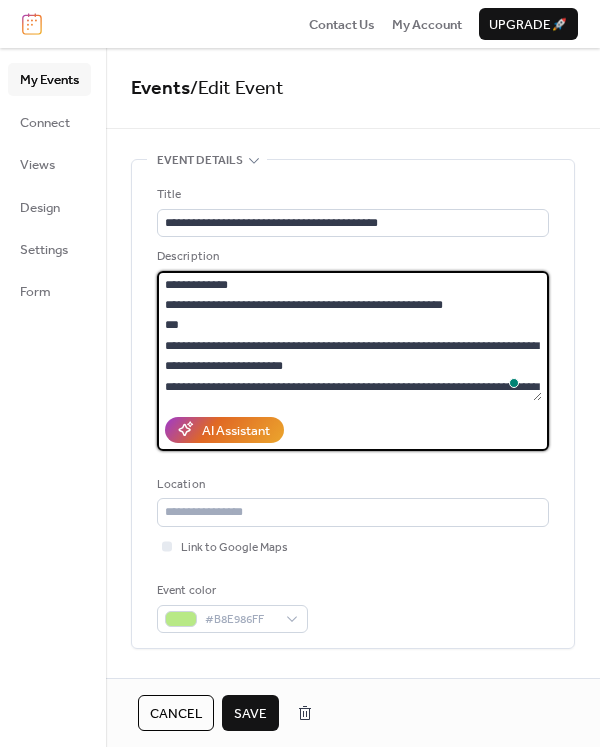 paste on "**********" 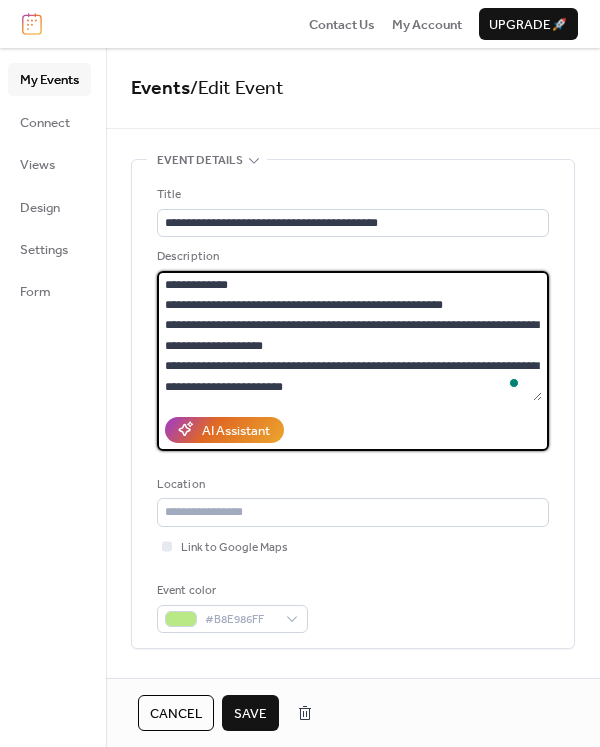 click on "**********" at bounding box center [349, 336] 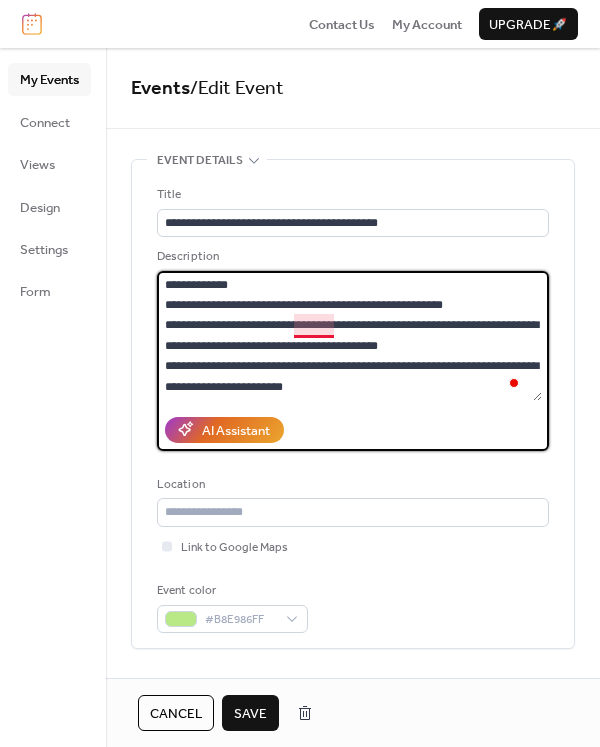 click on "**********" at bounding box center [349, 336] 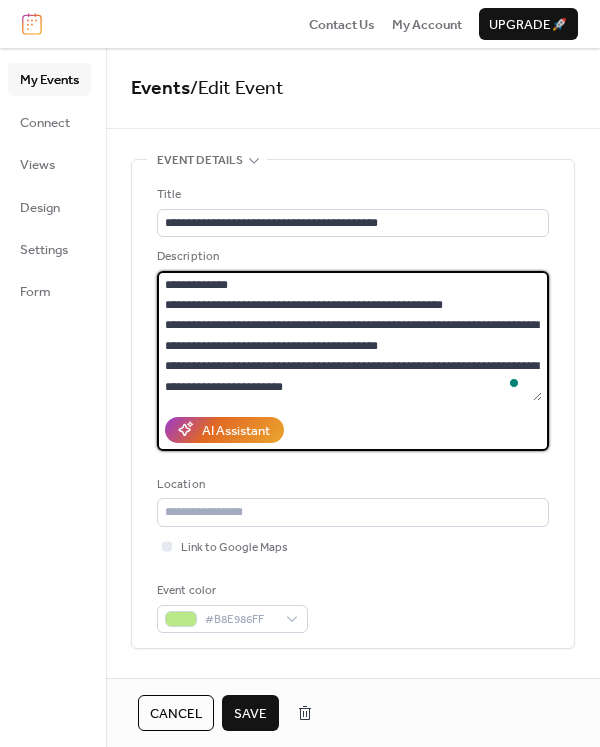 click on "**********" at bounding box center [349, 336] 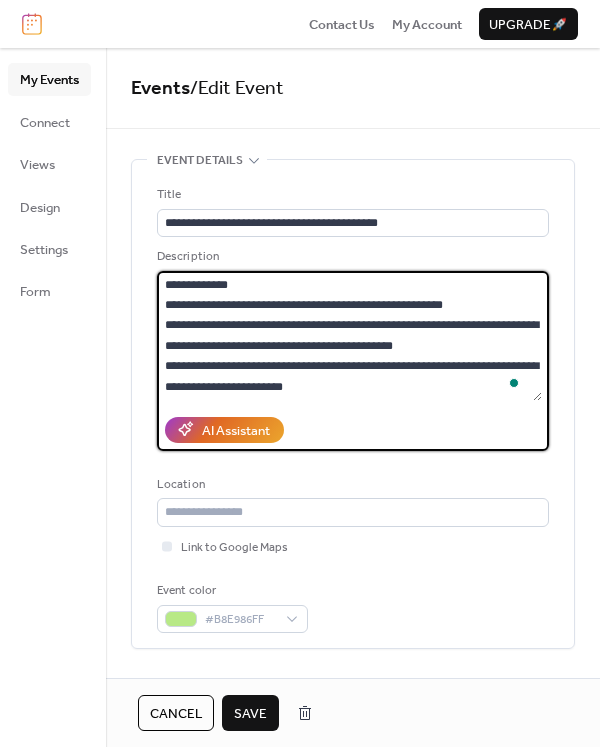 click on "**********" at bounding box center (349, 336) 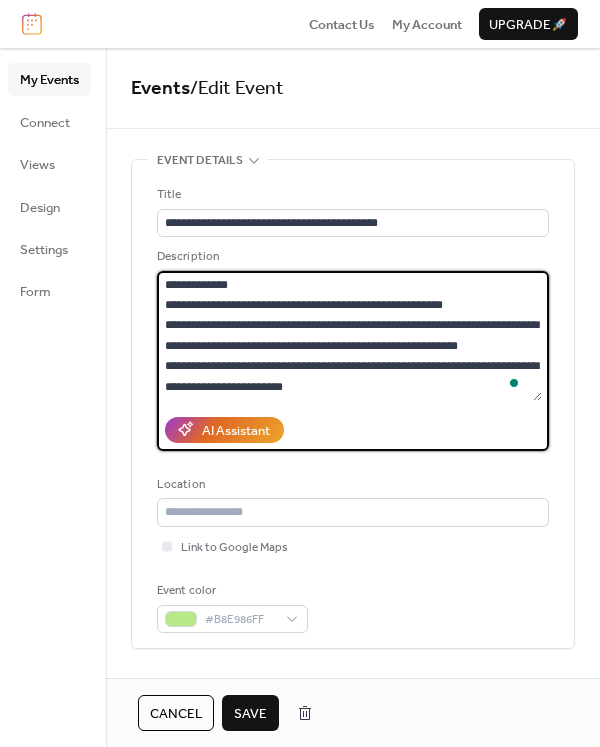 scroll, scrollTop: 45, scrollLeft: 0, axis: vertical 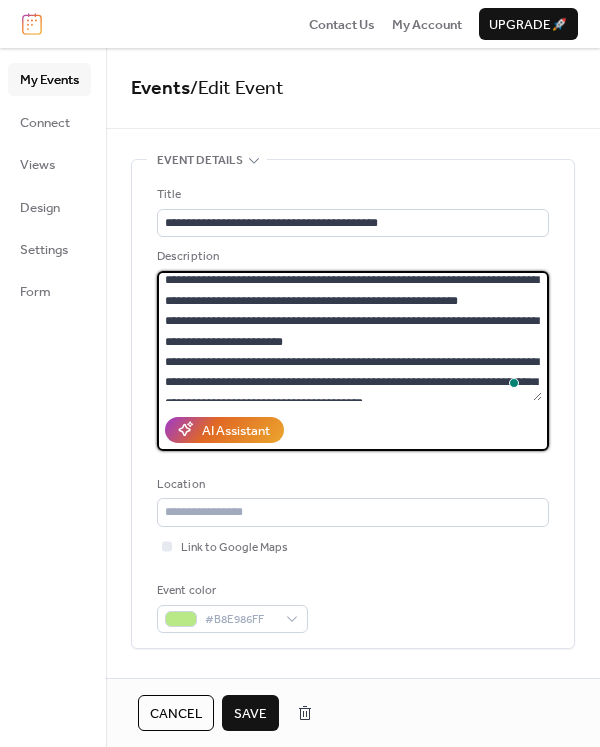 click on "**********" at bounding box center [349, 336] 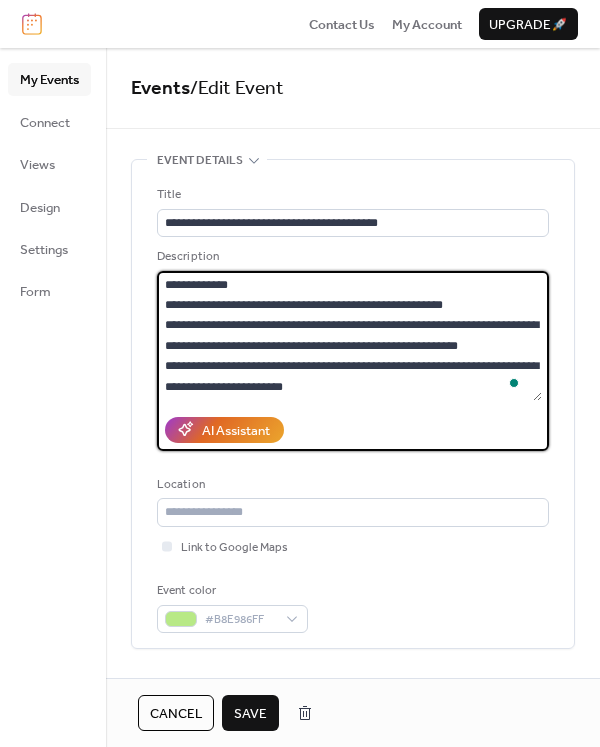 scroll, scrollTop: 61, scrollLeft: 0, axis: vertical 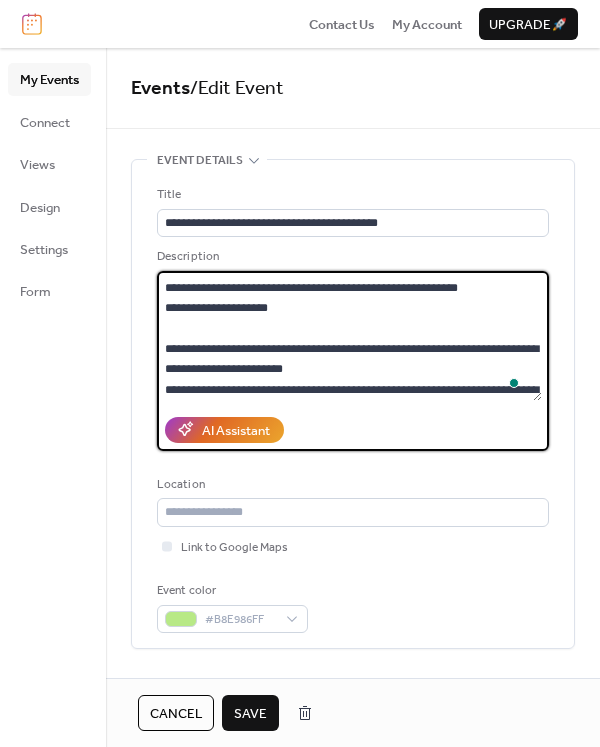 drag, startPoint x: 166, startPoint y: 347, endPoint x: 440, endPoint y: 361, distance: 274.35742 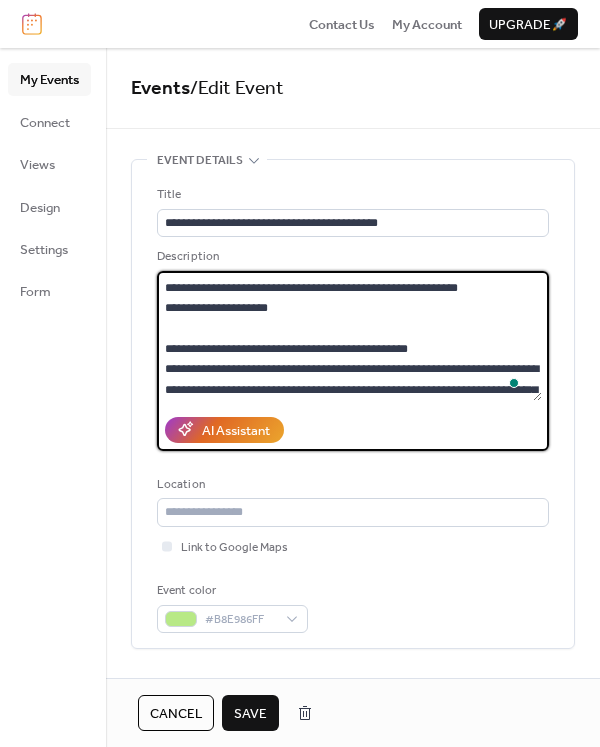 click on "**********" at bounding box center (349, 336) 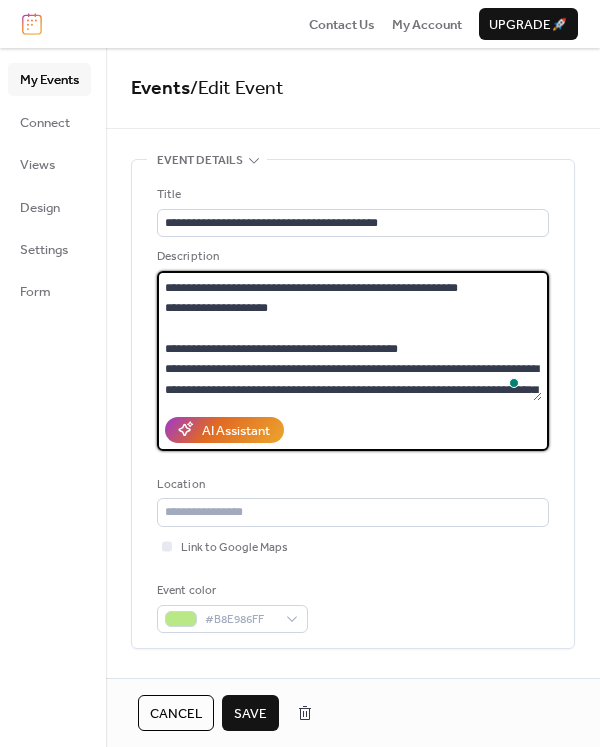 click on "**********" at bounding box center [349, 336] 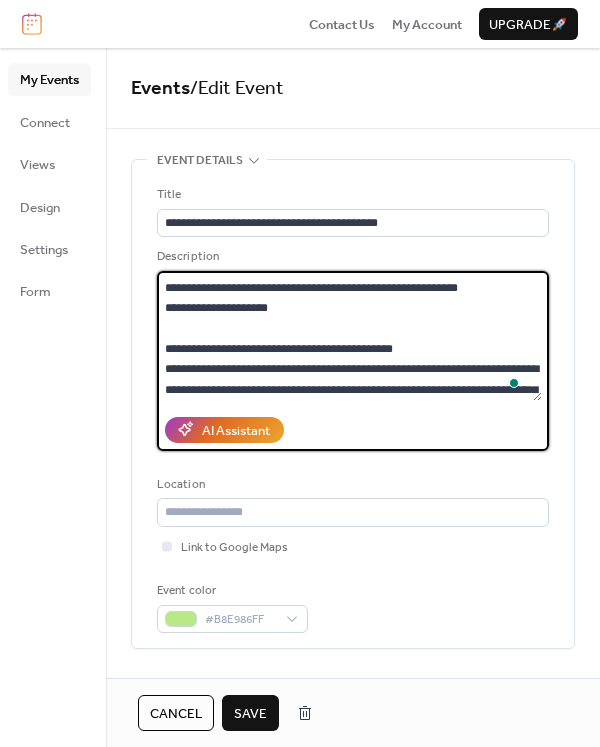 drag, startPoint x: 166, startPoint y: 372, endPoint x: 229, endPoint y: 366, distance: 63.28507 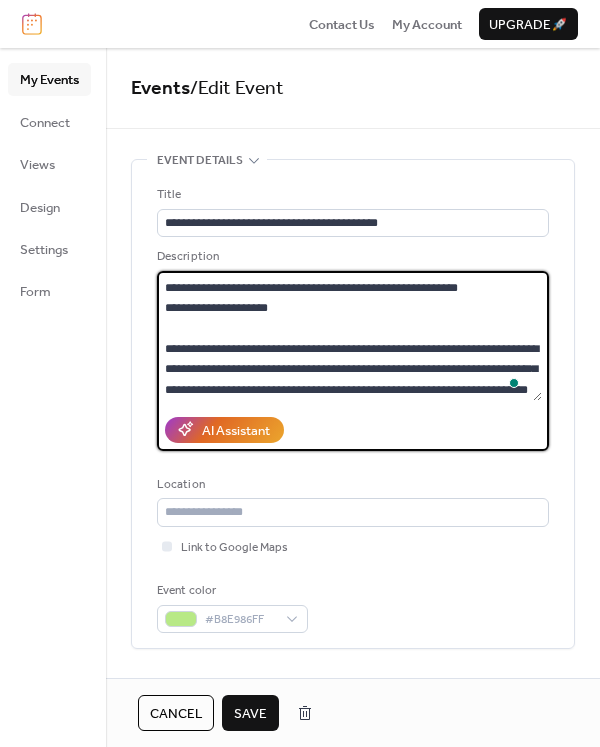 click on "**********" at bounding box center [349, 336] 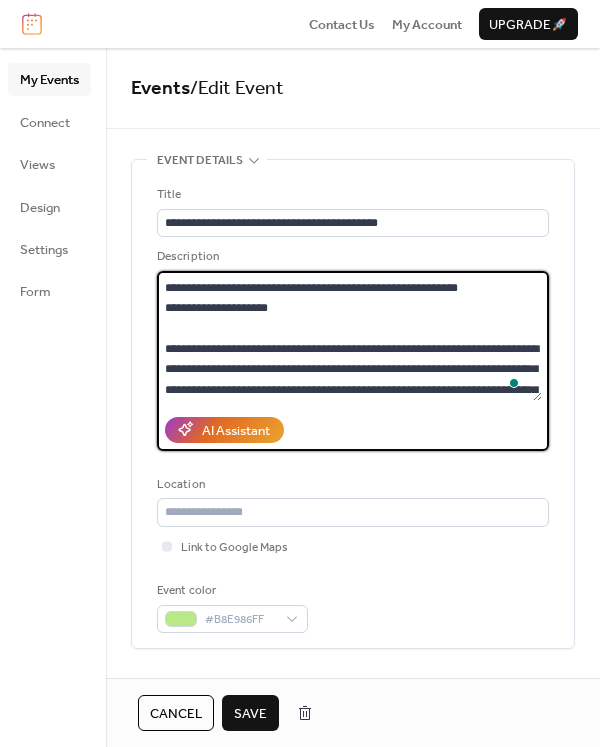scroll, scrollTop: 70, scrollLeft: 0, axis: vertical 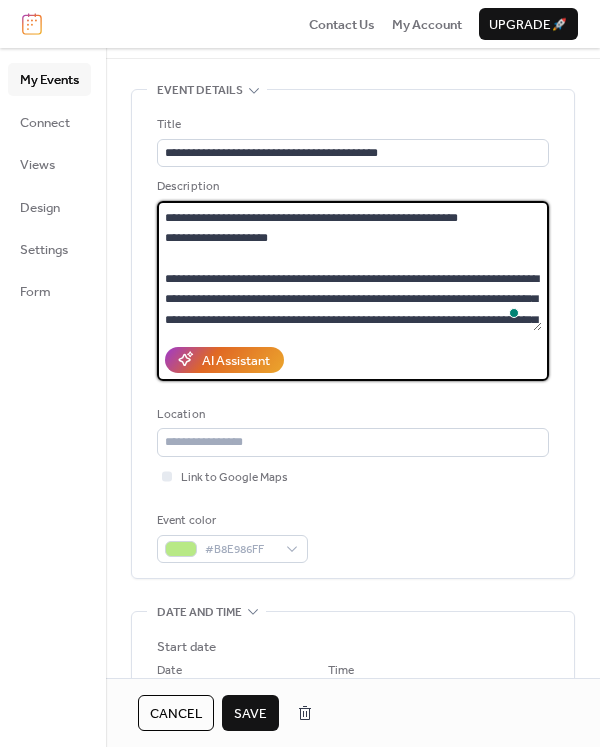 type on "**********" 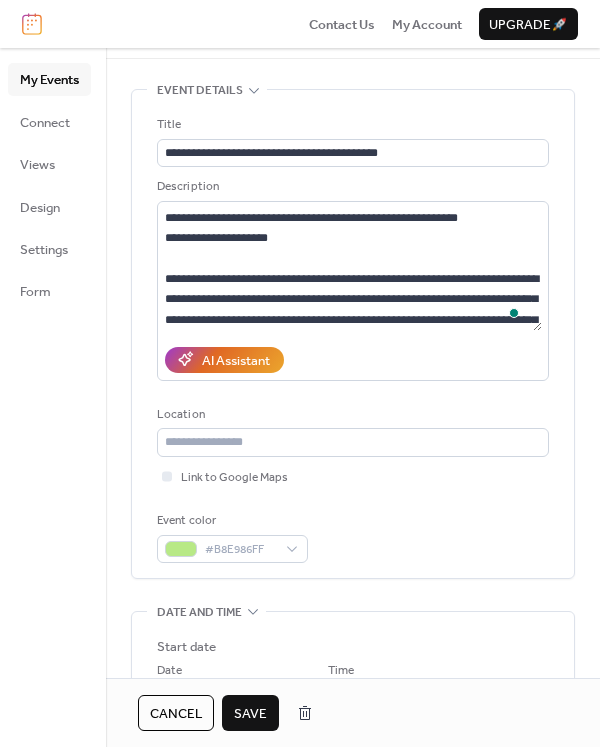 click on "Save" at bounding box center [250, 714] 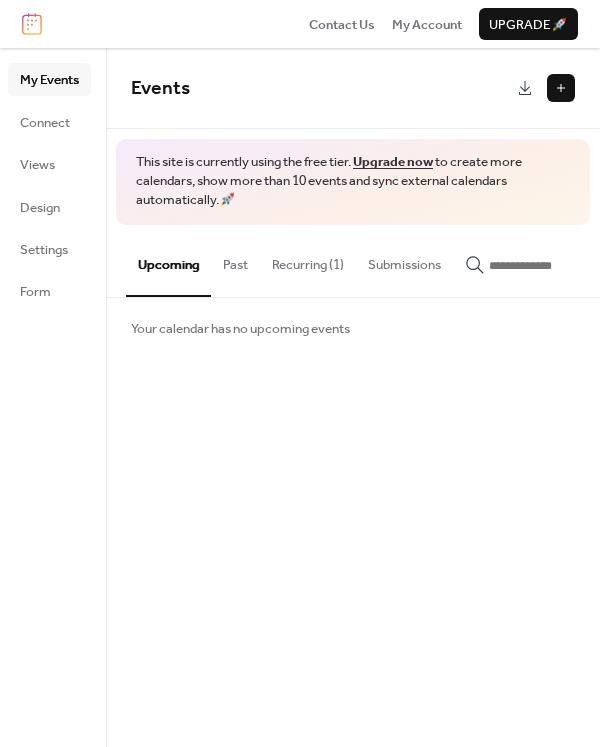 click on "Past" at bounding box center [235, 260] 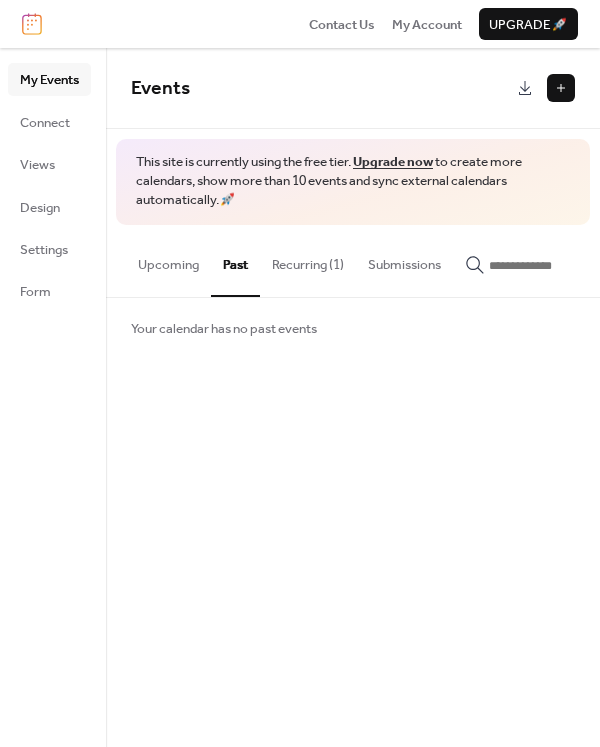 click on "Upcoming" at bounding box center [168, 260] 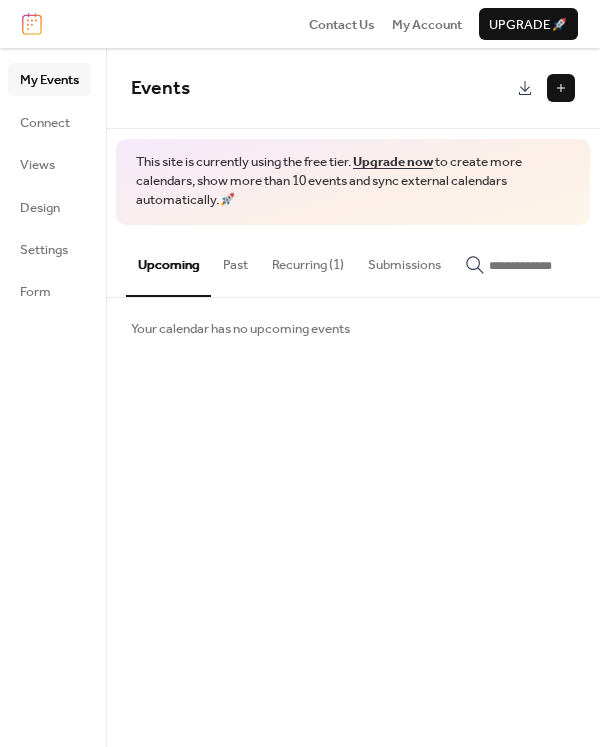 click on "Past" at bounding box center (235, 260) 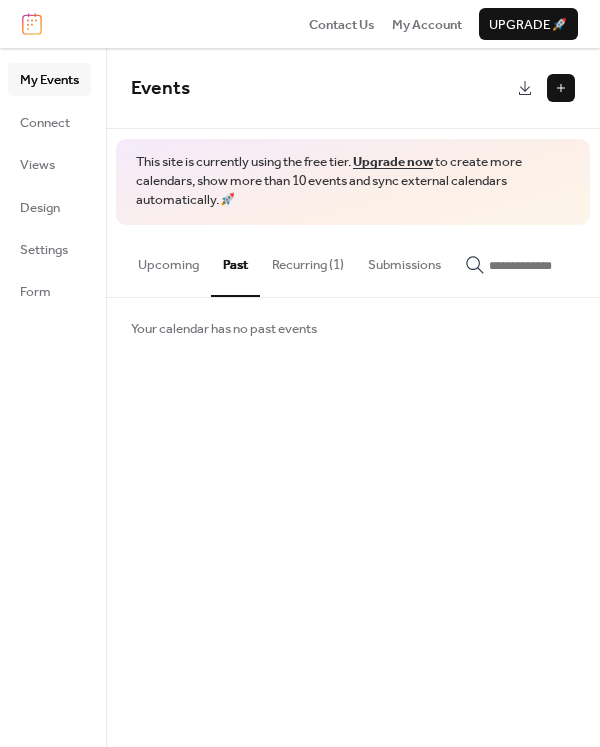 click on "Submissions" at bounding box center [404, 260] 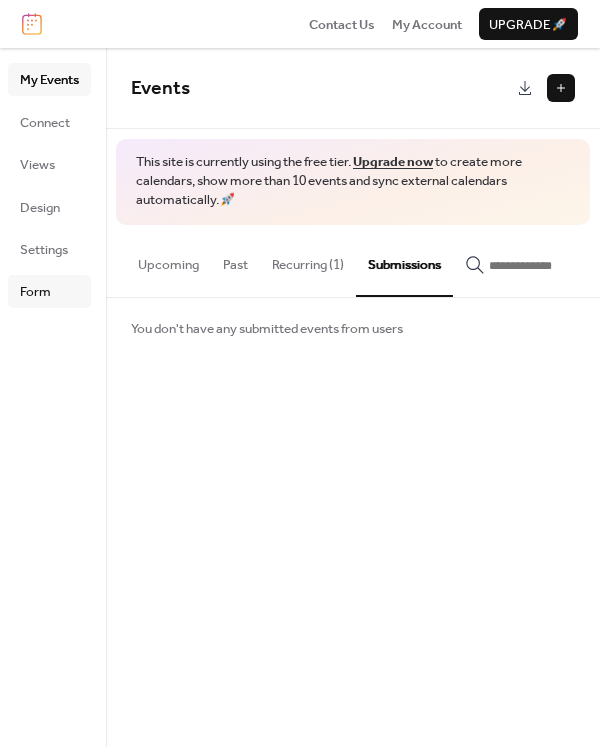 click on "Form" at bounding box center (35, 292) 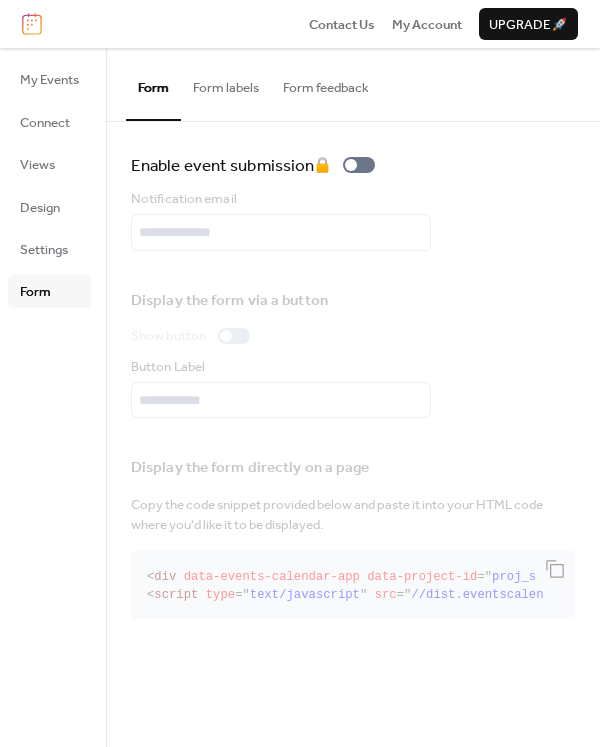 click on "Form feedback" at bounding box center [326, 83] 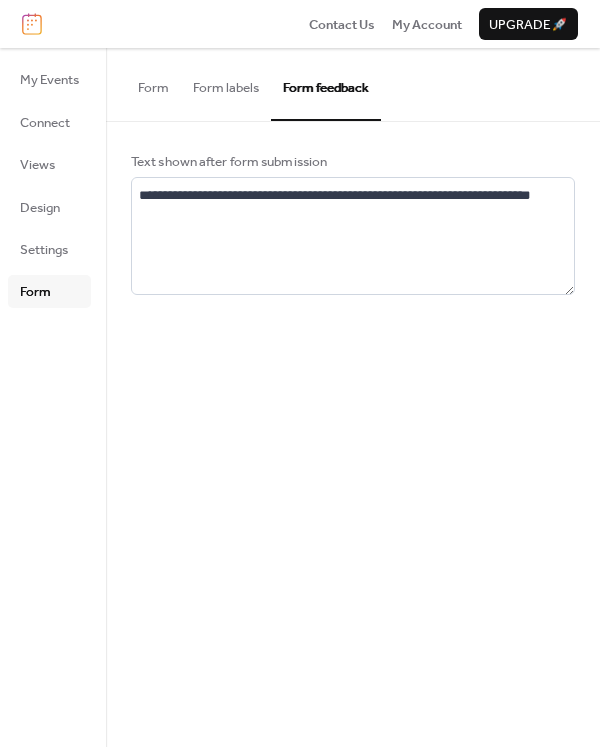 click on "Form" at bounding box center (153, 83) 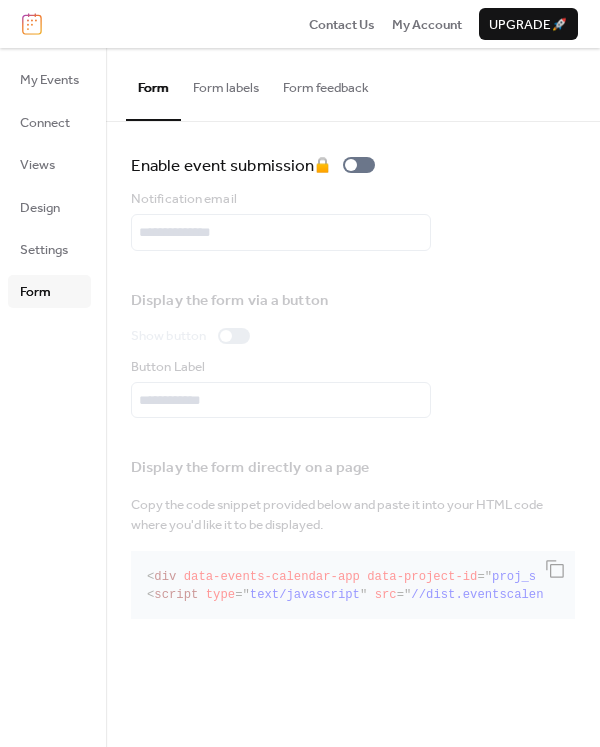 click on "Form labels" at bounding box center (226, 83) 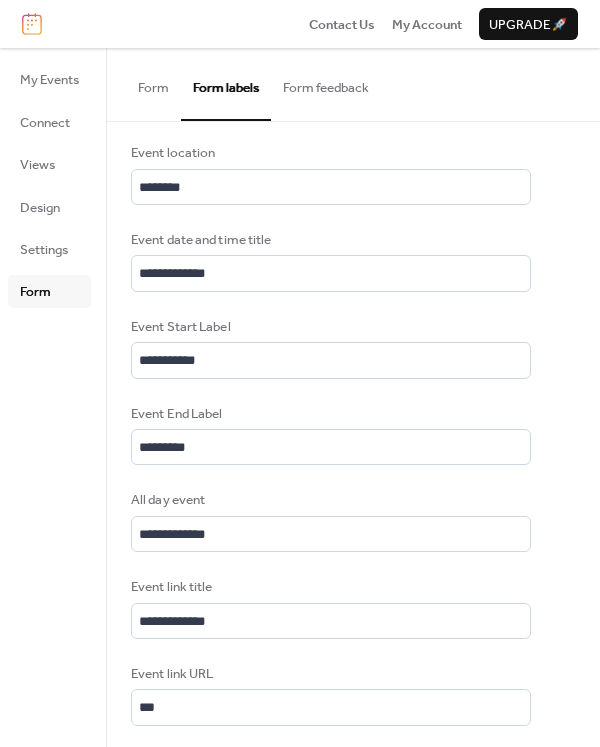 scroll, scrollTop: 707, scrollLeft: 0, axis: vertical 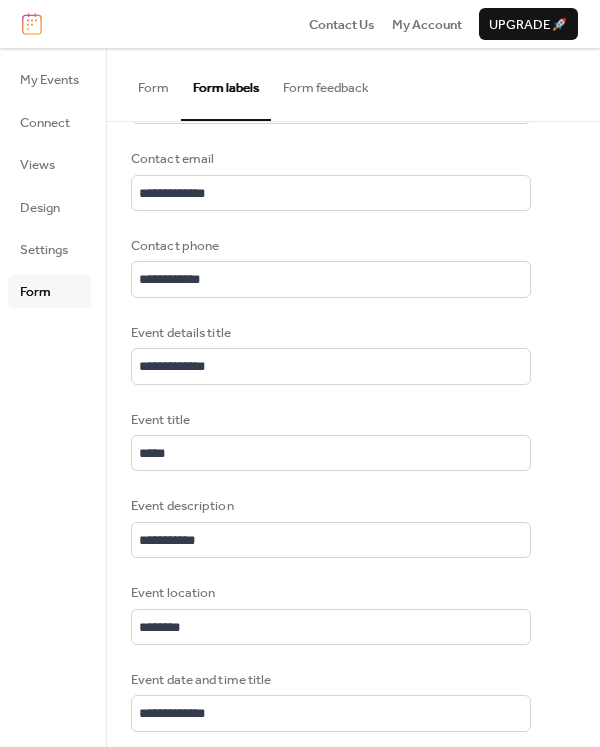 click on "Form" at bounding box center (153, 83) 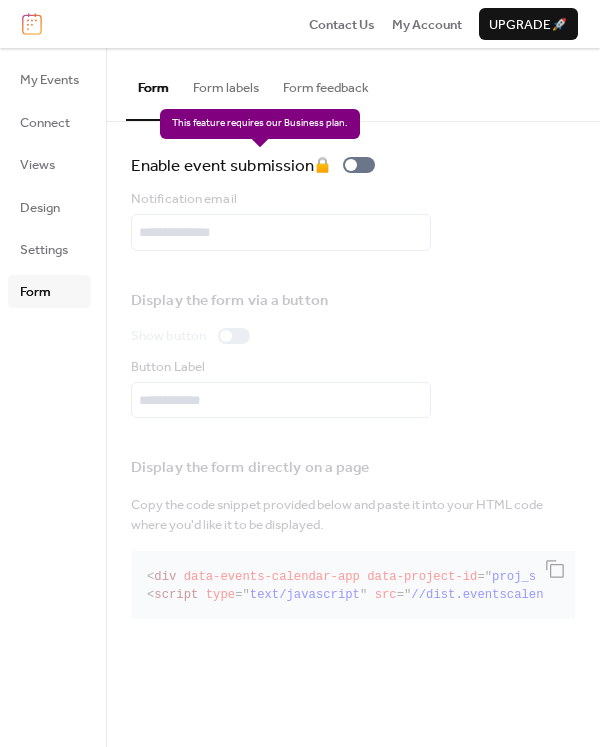 click on "Enable event submission  🔒" at bounding box center (257, 165) 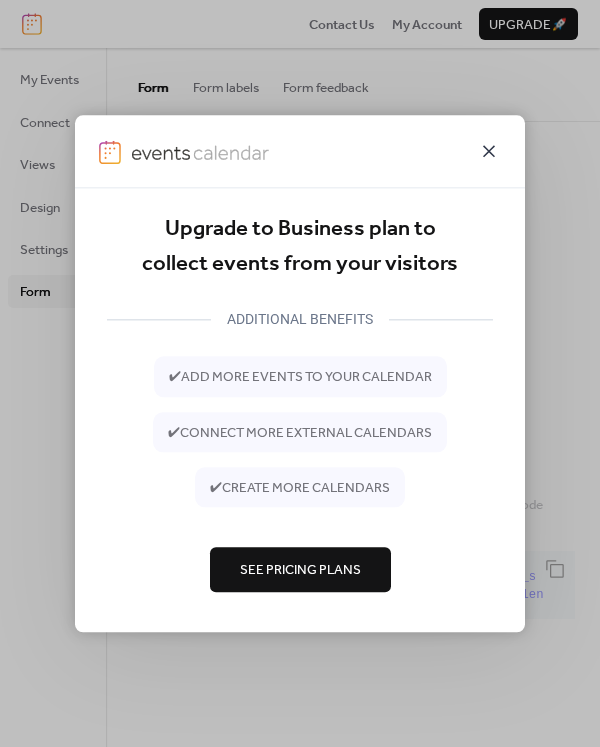 click 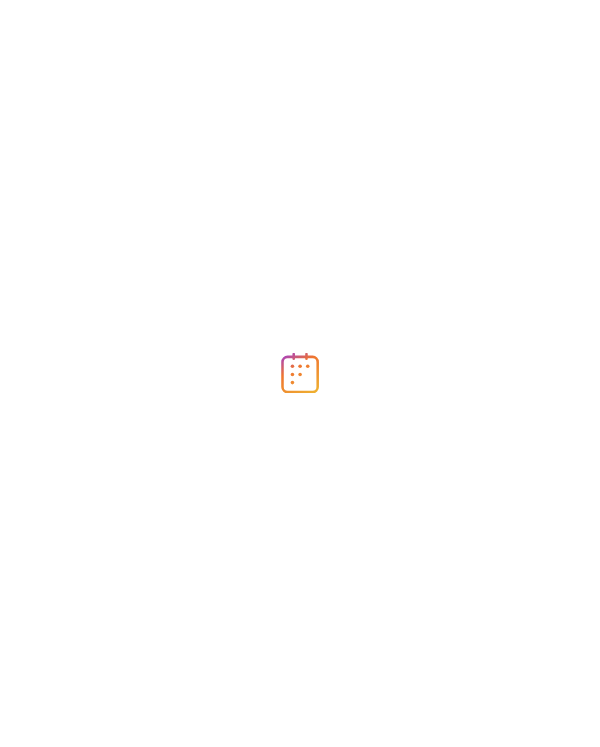 scroll, scrollTop: 0, scrollLeft: 0, axis: both 